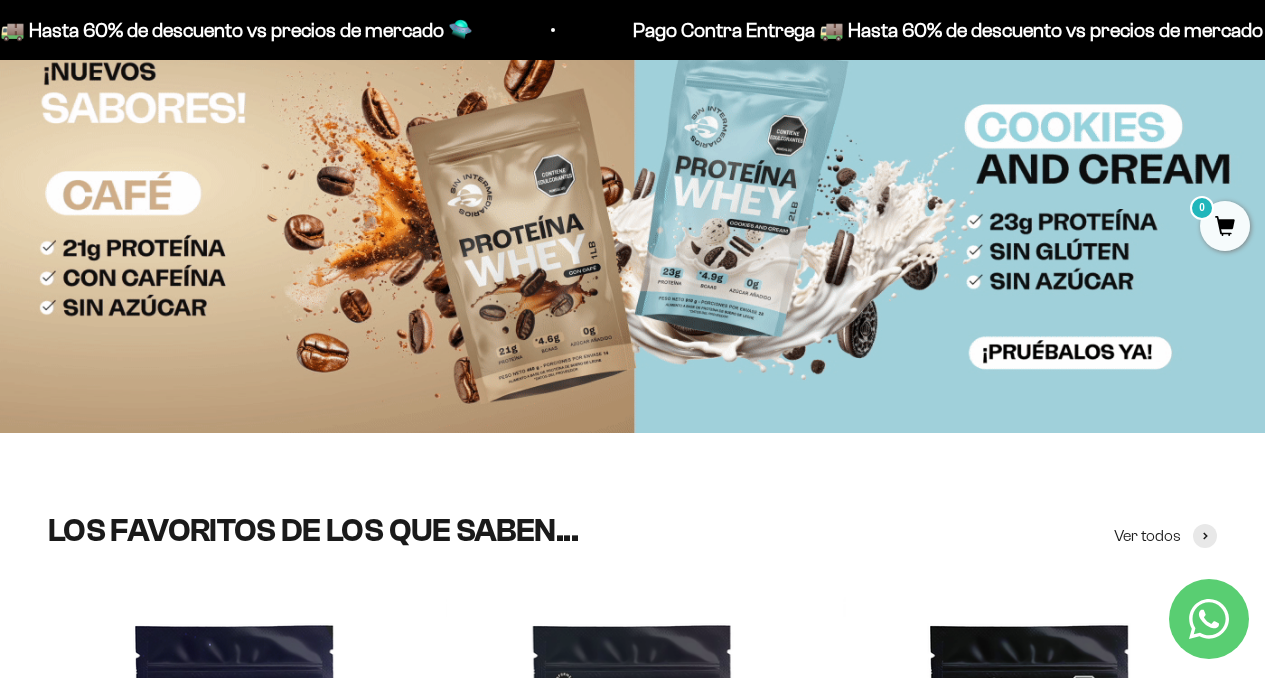 scroll, scrollTop: 0, scrollLeft: 0, axis: both 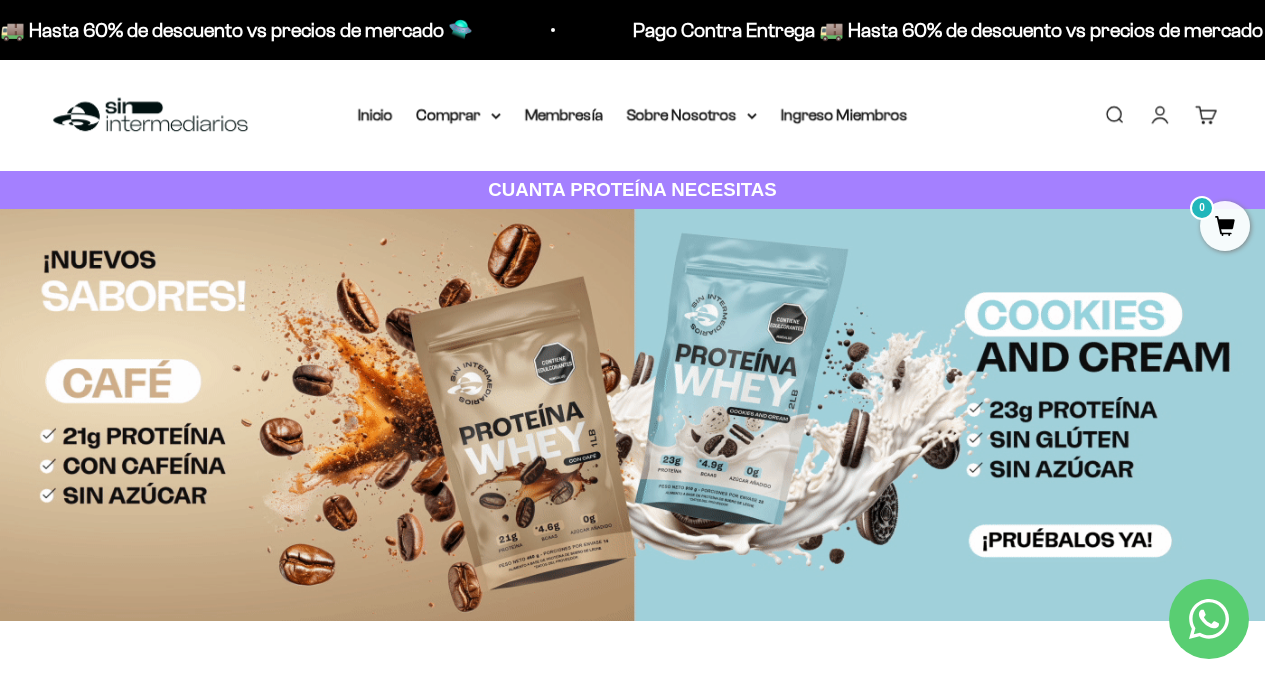 click on "Comprar" at bounding box center (459, 115) 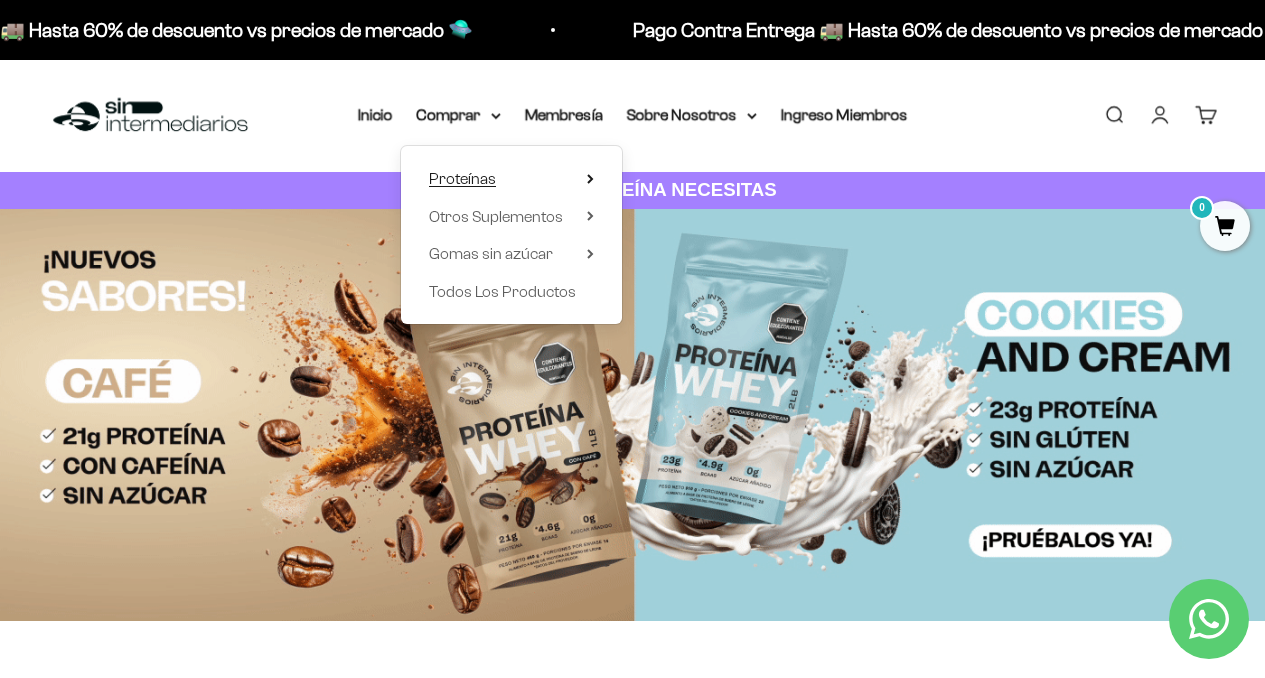 click on "Proteínas" at bounding box center [511, 179] 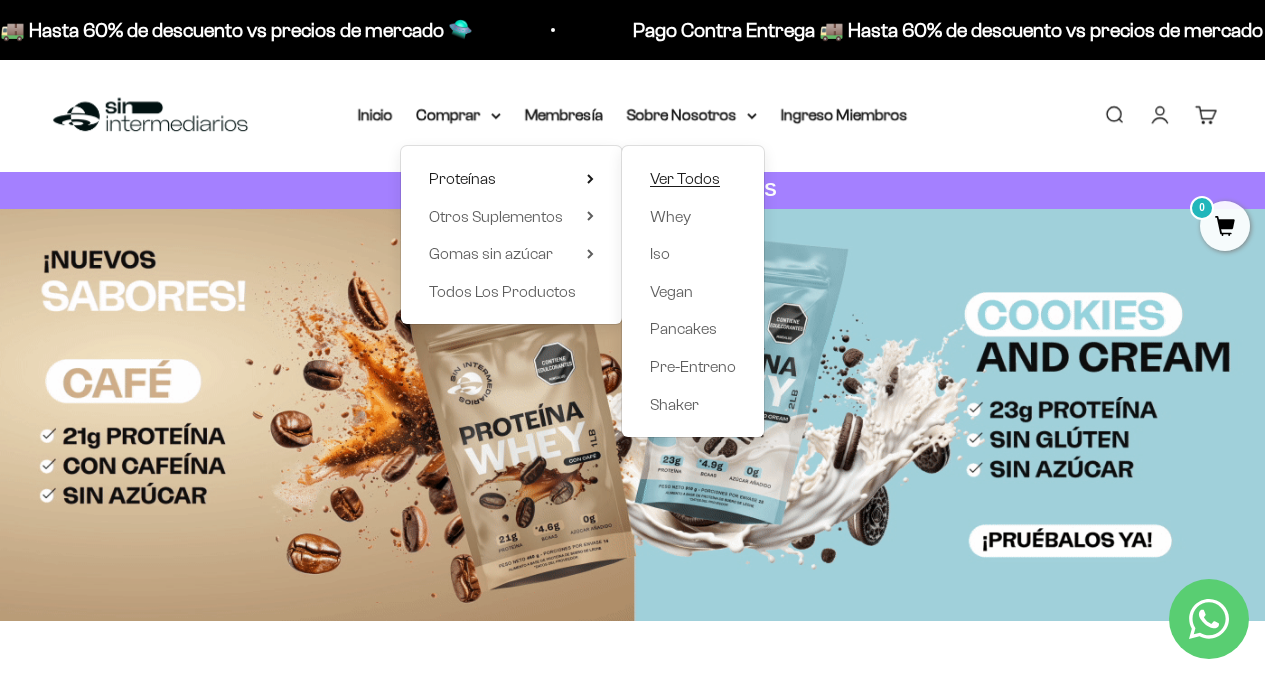 click on "Ver Todos" at bounding box center (685, 178) 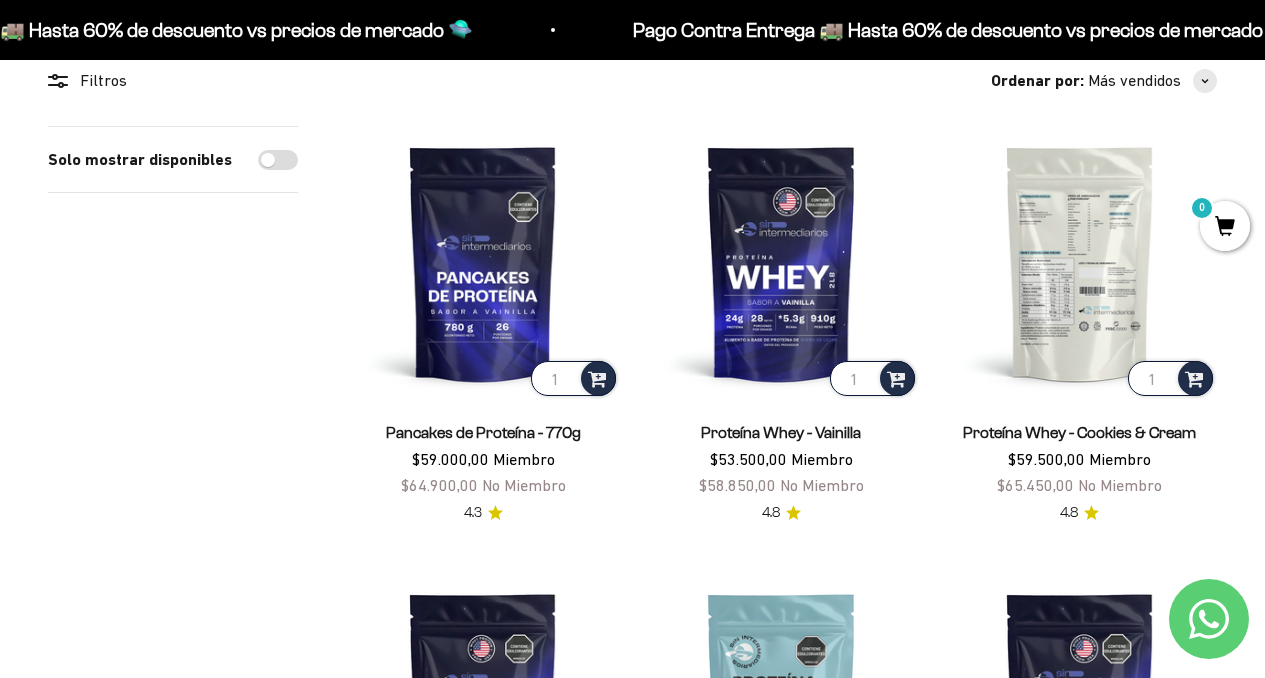 scroll, scrollTop: 0, scrollLeft: 0, axis: both 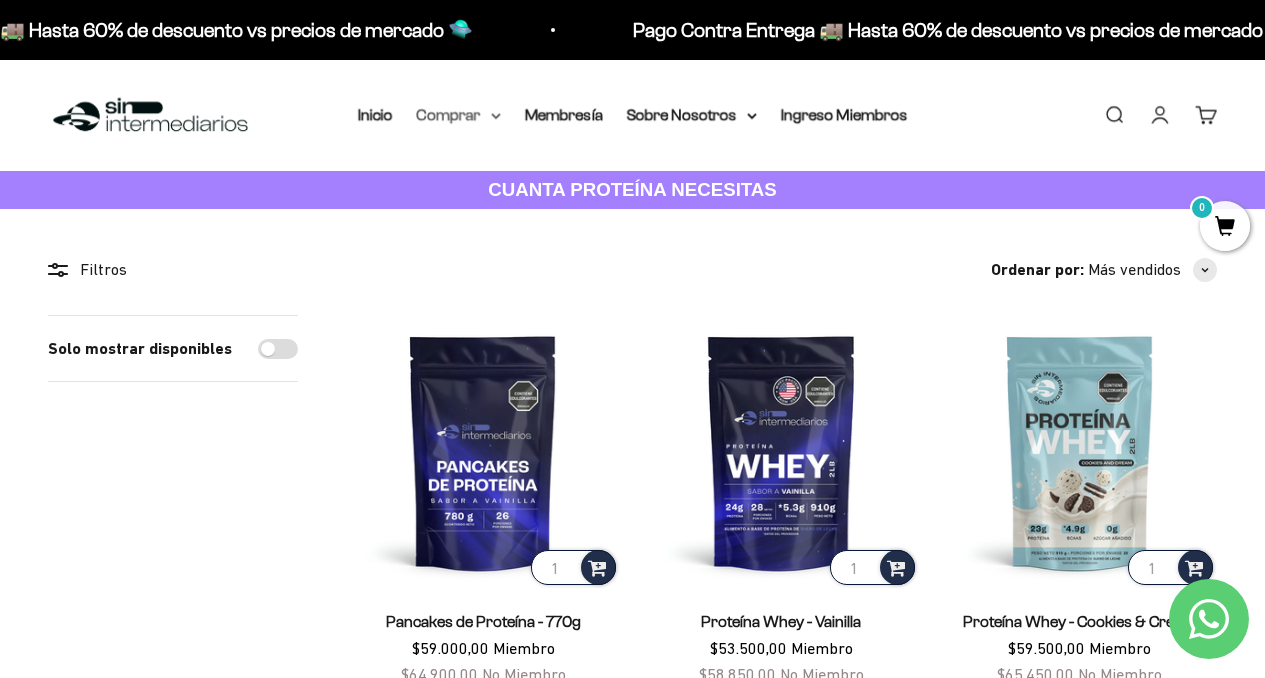 click 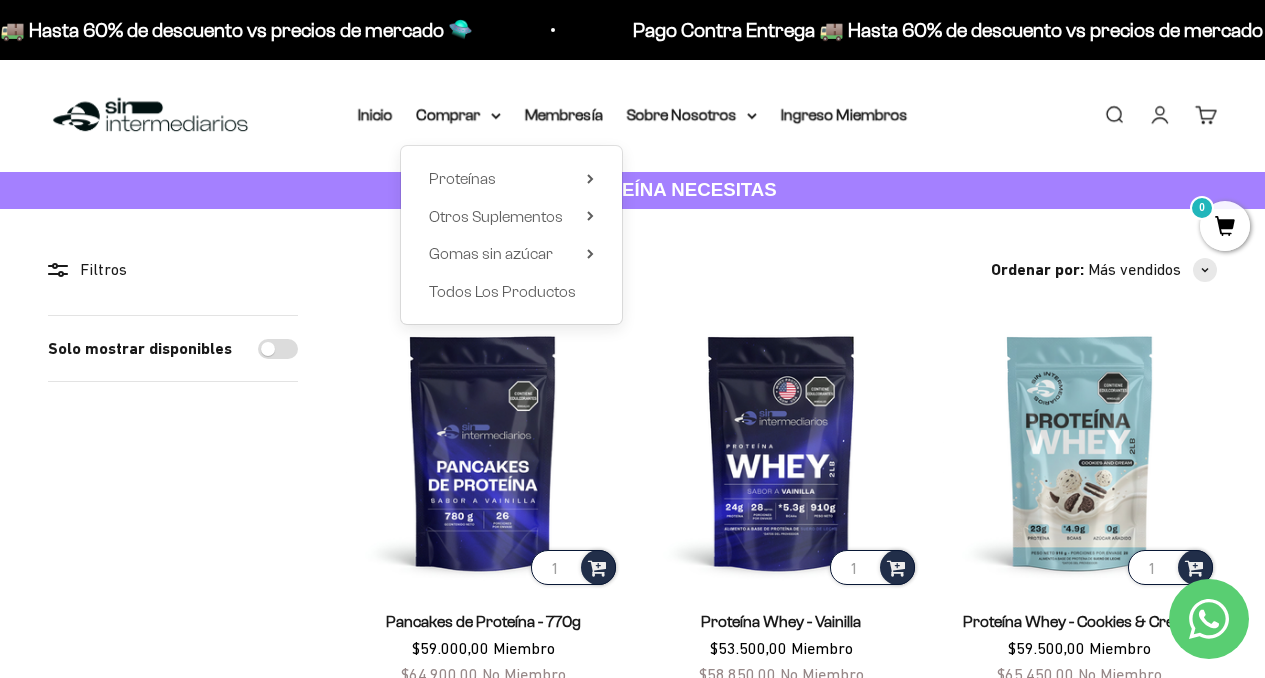 click on "Filtros
Ordenar por
Características Más vendidos Alfabéticamente, A-Z Alfabéticamente, Z-A Precio, menor a mayor Precio, mayor a menor Fecha: antiguo(a) a reciente Fecha: reciente a antiguo(a)
Solo mostrar disponibles
Aplicar  (1)
Filtros
Ordenar por:
Más vendidos
Características
Más vendidos
Alfabéticamente, A-Z
Alfabéticamente, Z-A
Precio, menor a mayor
Precio, mayor a menor
Fecha: antiguo(a) a reciente" at bounding box center [632, 1171] 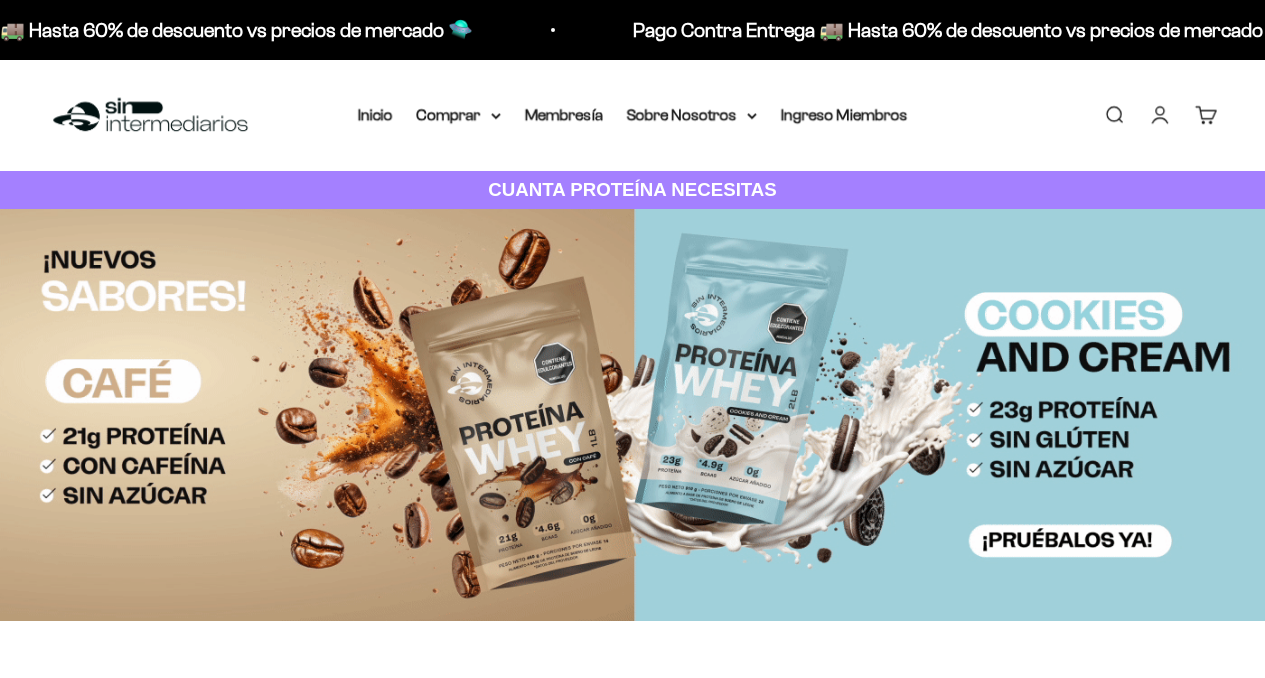 scroll, scrollTop: 415, scrollLeft: 0, axis: vertical 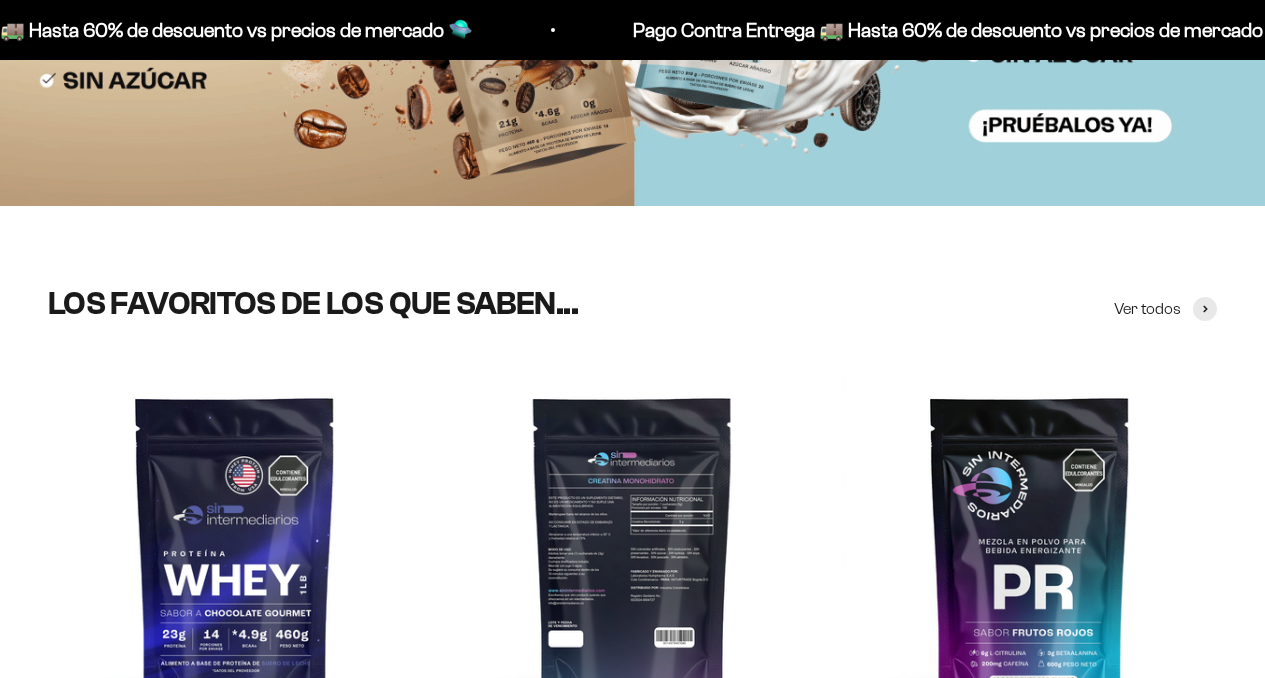 click at bounding box center (633, 556) 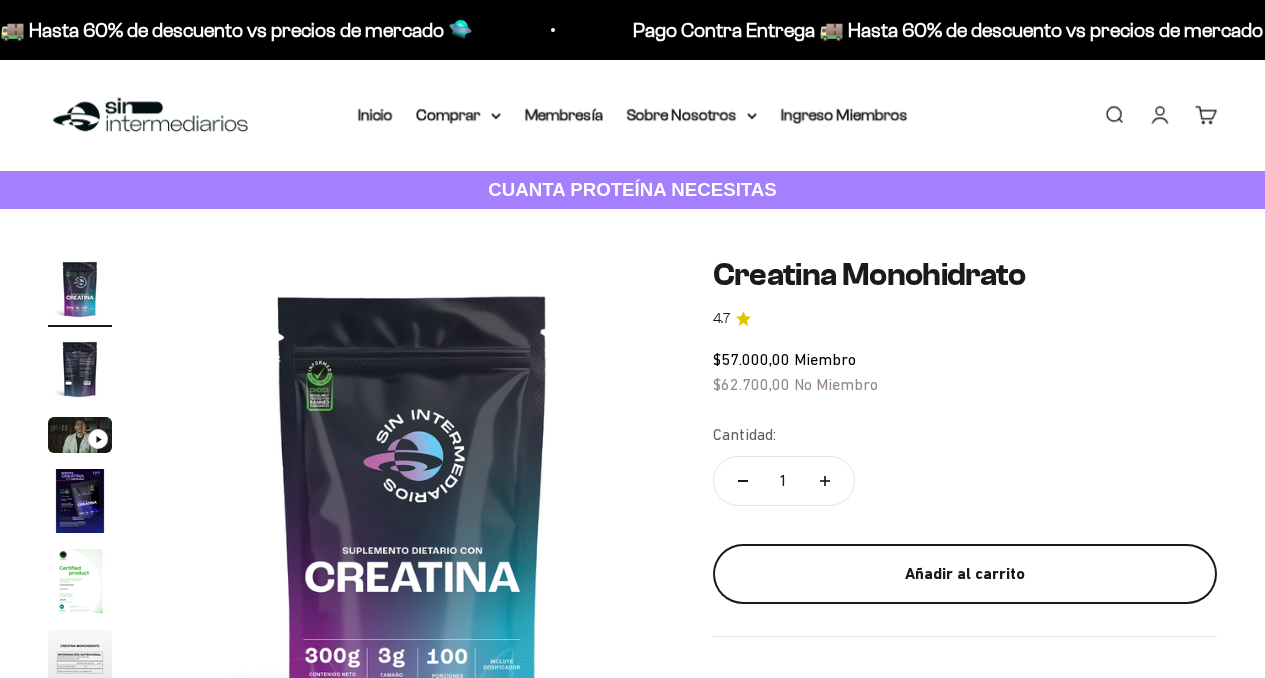 click on "Añadir al carrito" at bounding box center (965, 574) 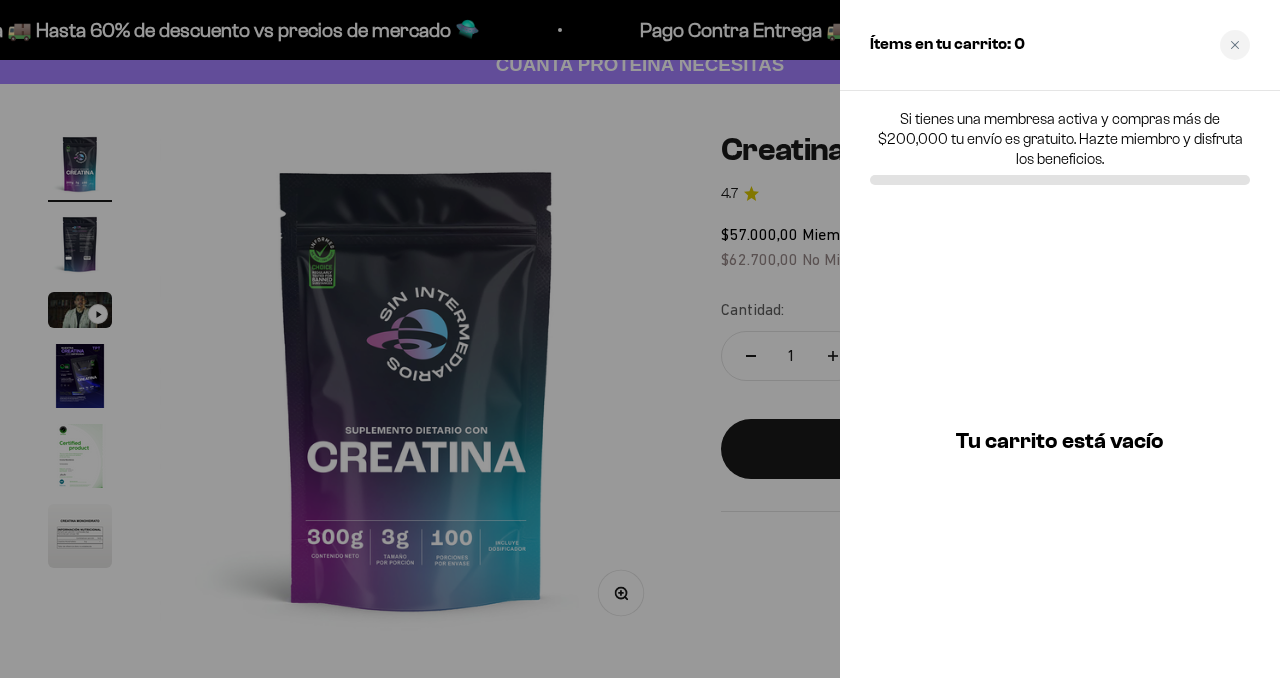 click at bounding box center (640, 339) 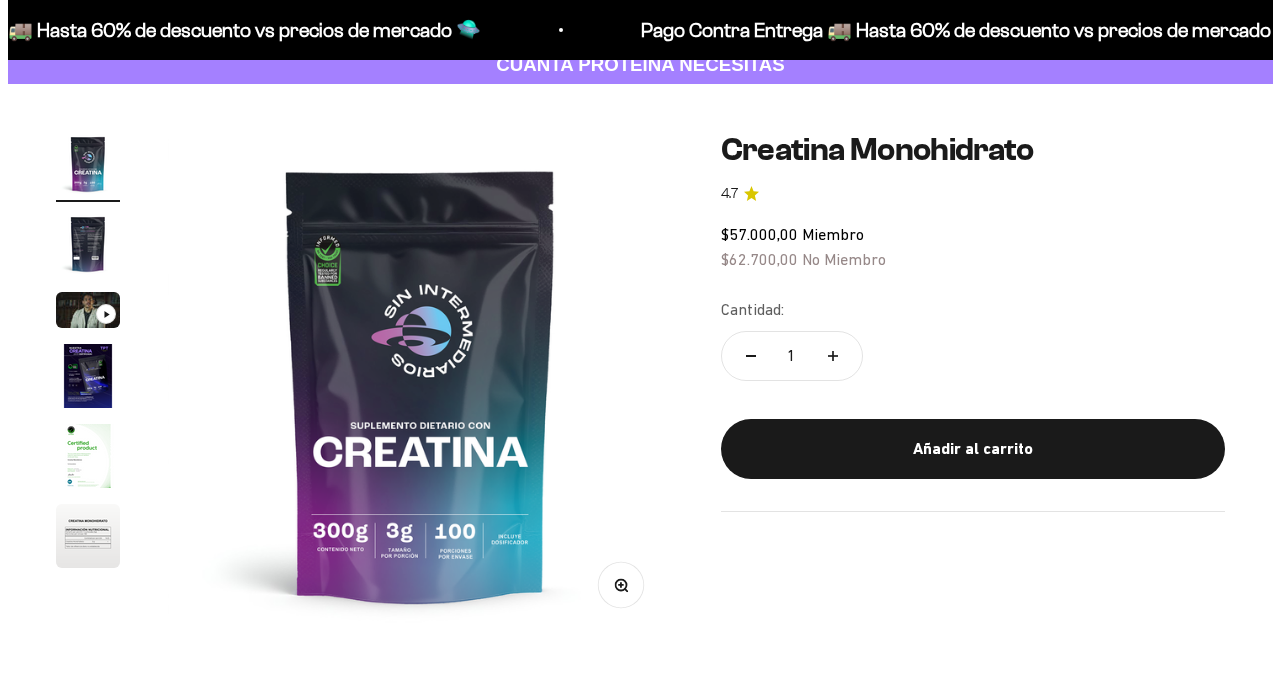 scroll, scrollTop: 125, scrollLeft: 0, axis: vertical 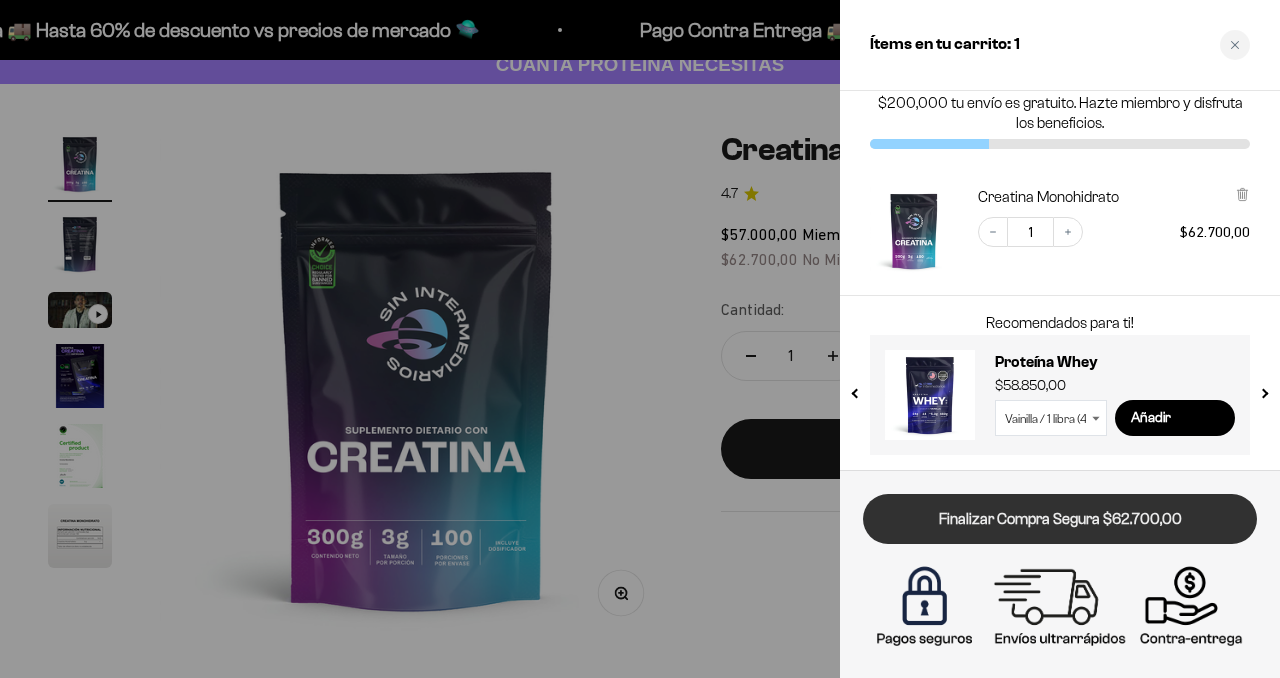 click on "Finalizar Compra Segura $62.700,00" at bounding box center [1060, 519] 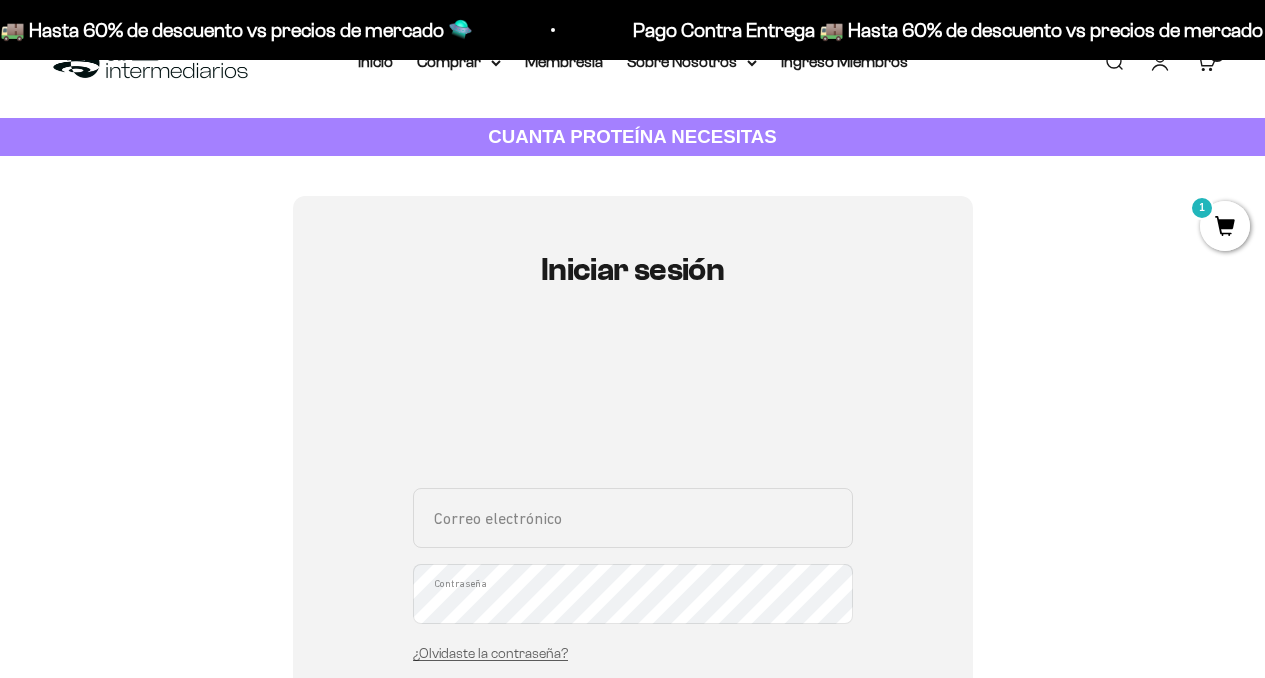 scroll, scrollTop: 284, scrollLeft: 0, axis: vertical 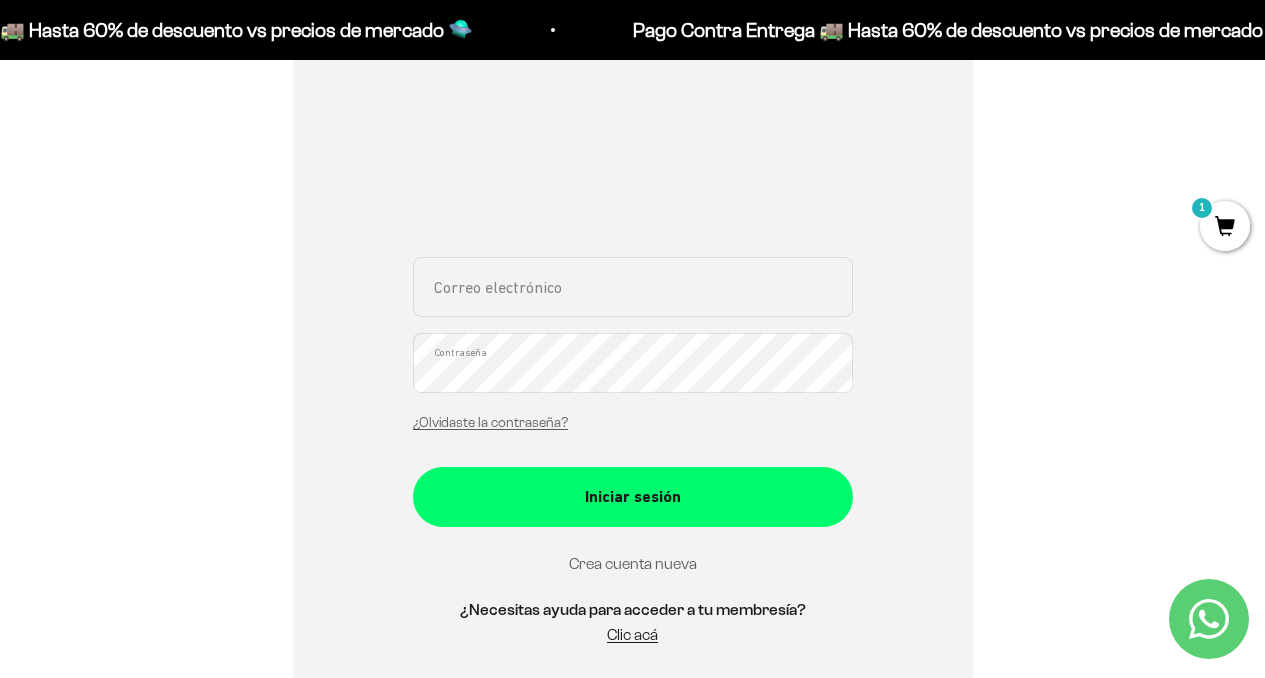 click on "Crea cuenta nueva" at bounding box center (633, 563) 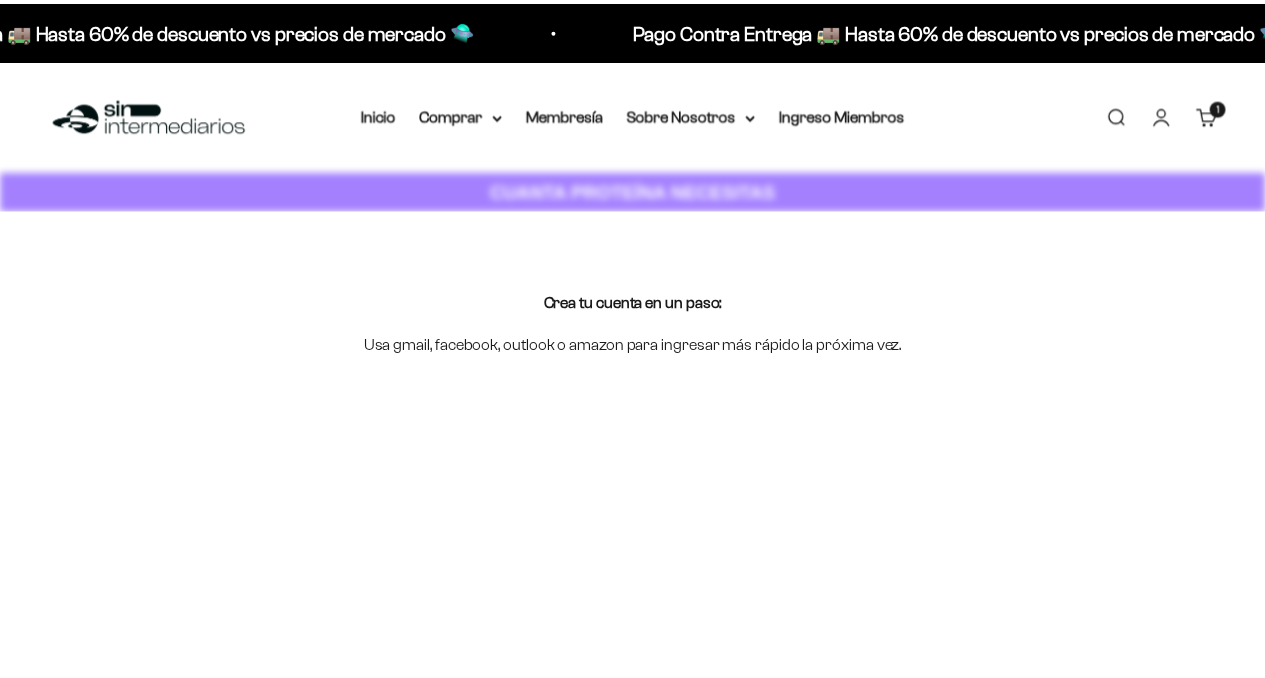 scroll, scrollTop: 0, scrollLeft: 0, axis: both 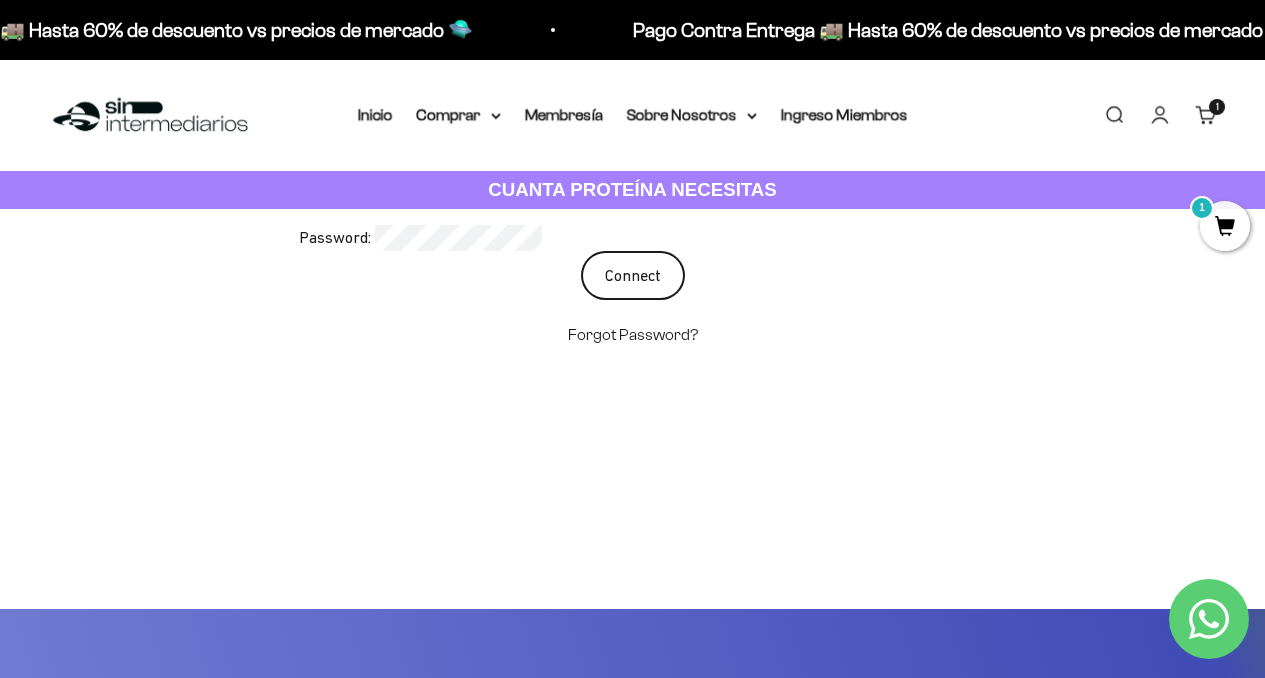 click on "Connect" at bounding box center [633, 276] 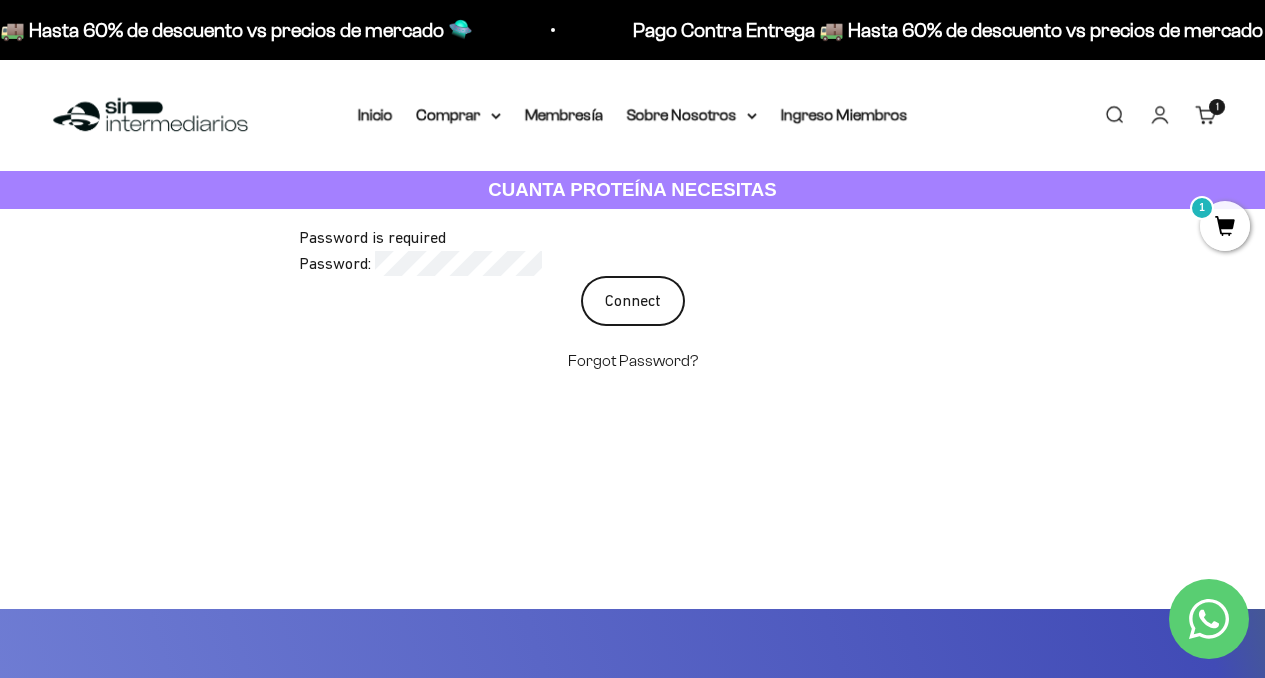 click on "Connect" at bounding box center [633, 301] 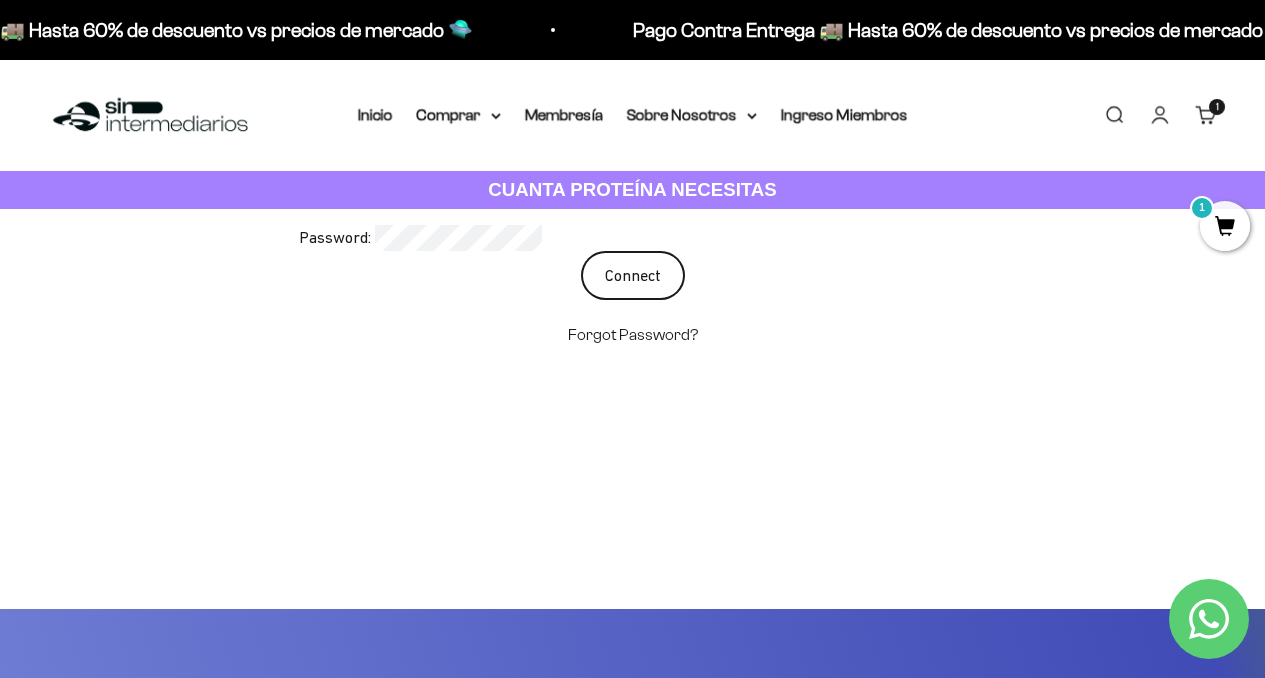 click on "Connect" at bounding box center (633, 276) 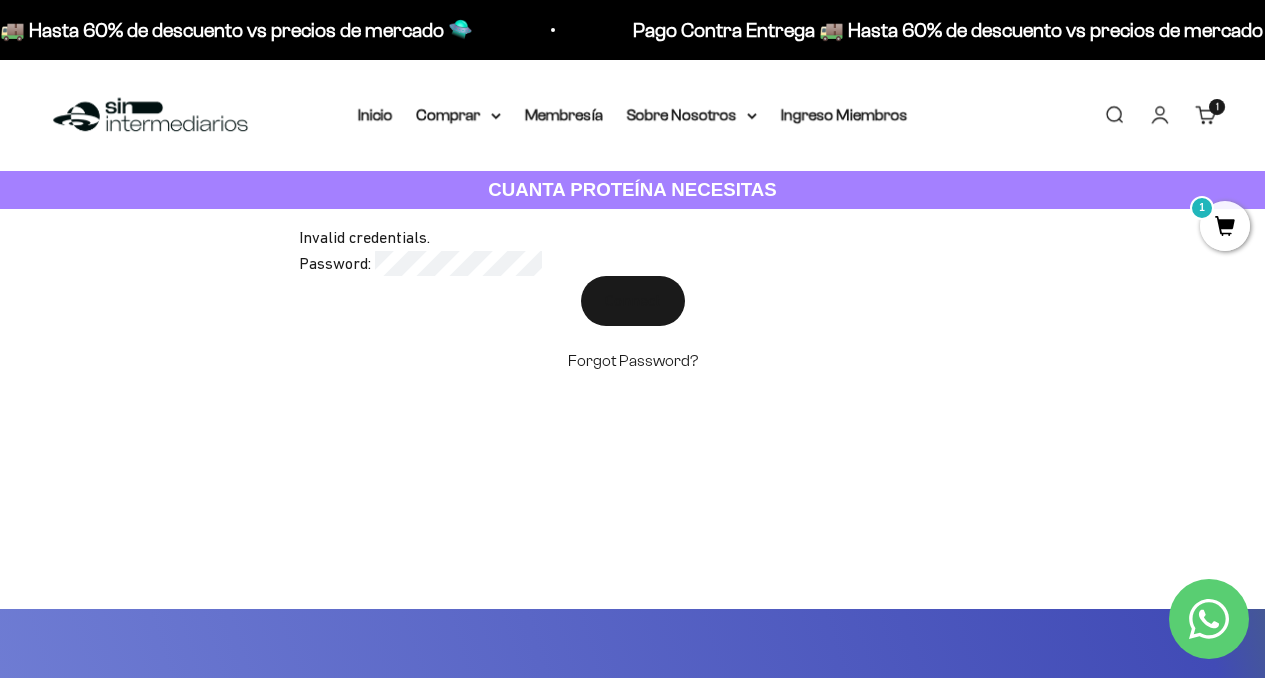 click on "Menú
Buscar
Inicio
Comprar
Proteínas
Ver Todos
Whey
Iso Vegan Pancakes Pre-Entreno 1" at bounding box center [632, 115] 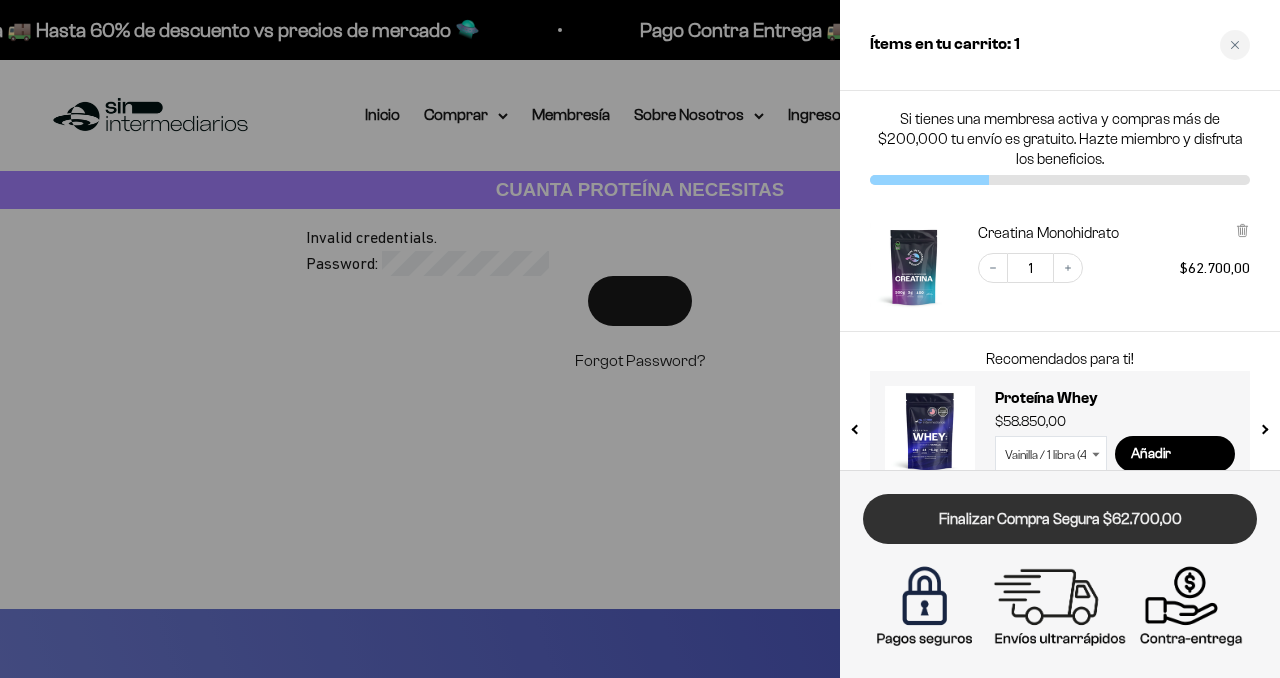 click on "Finalizar Compra Segura $62.700,00" at bounding box center [1060, 519] 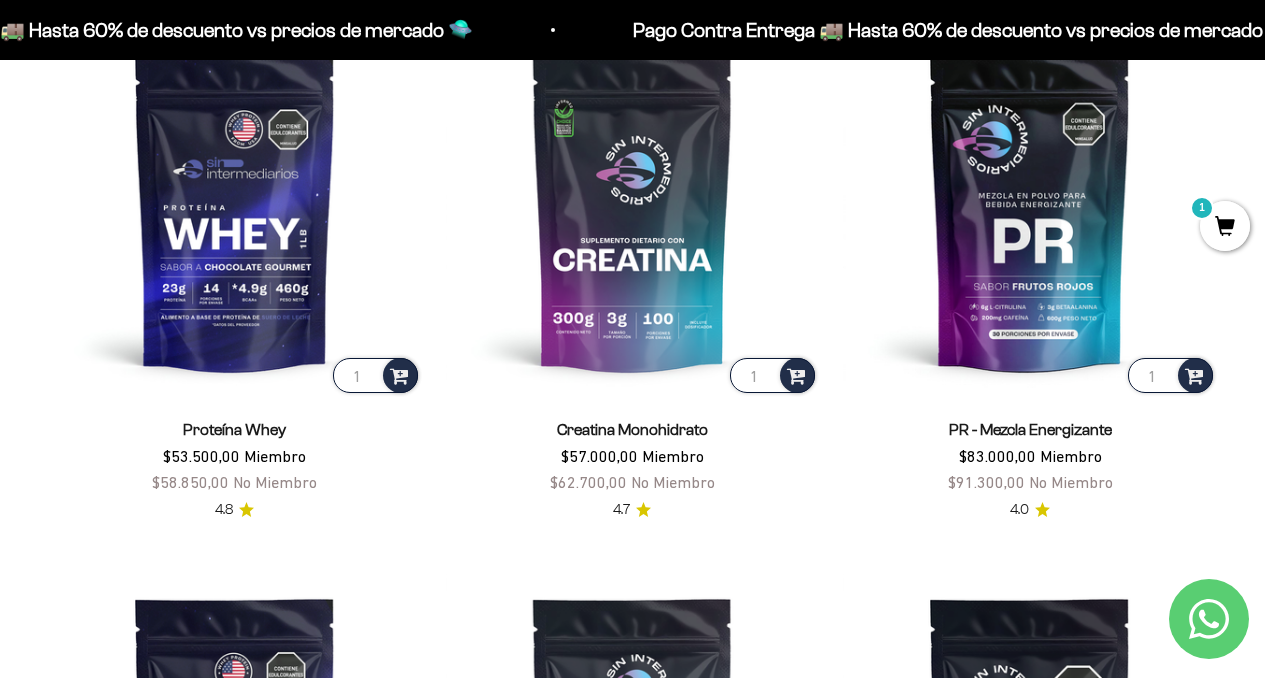 scroll, scrollTop: 761, scrollLeft: 0, axis: vertical 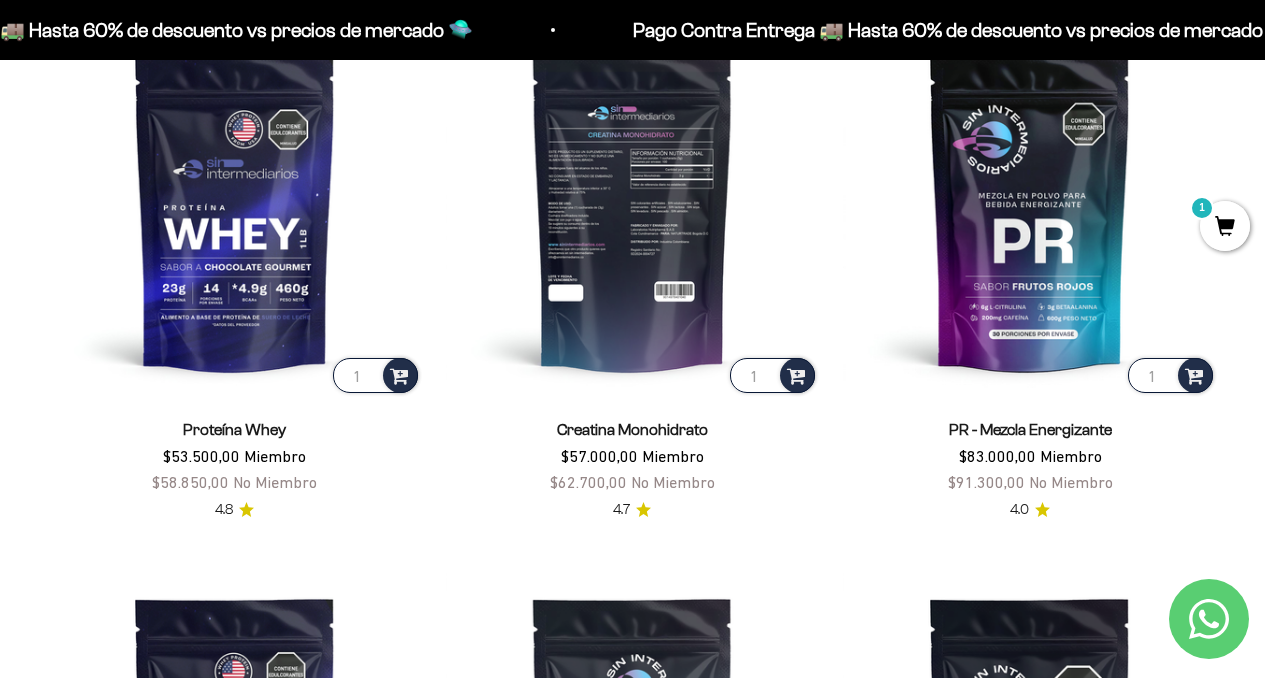 click at bounding box center (633, 210) 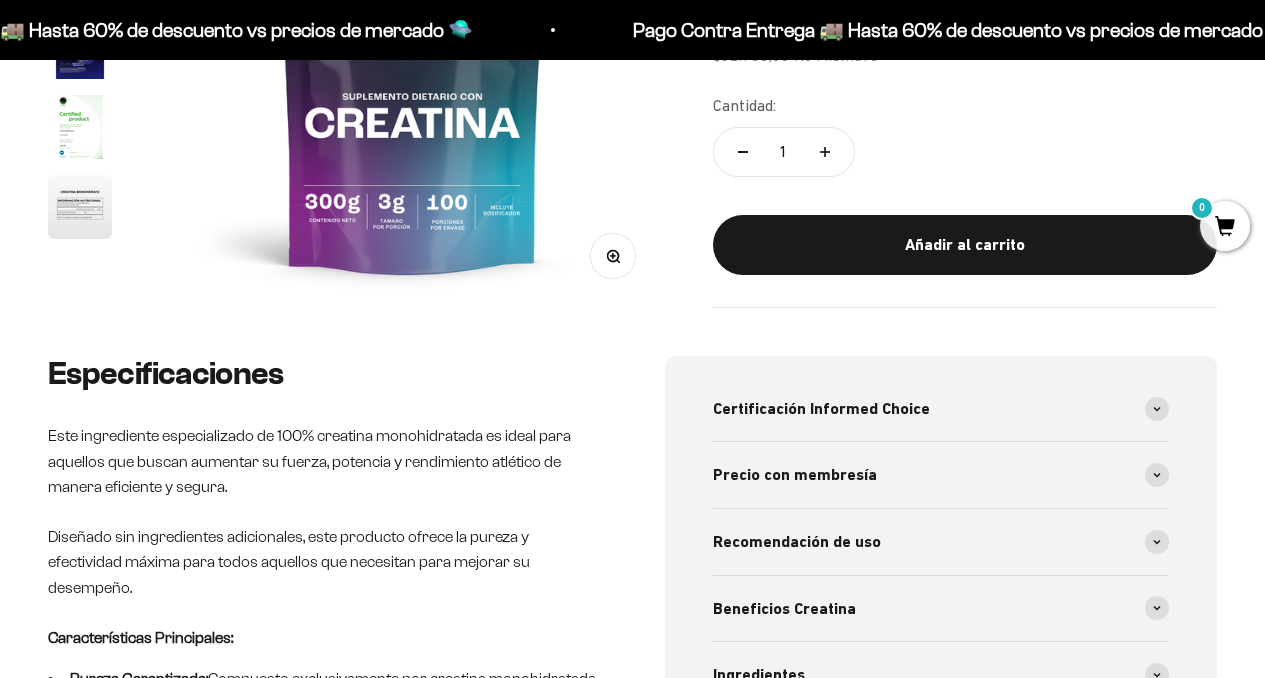 scroll, scrollTop: 475, scrollLeft: 0, axis: vertical 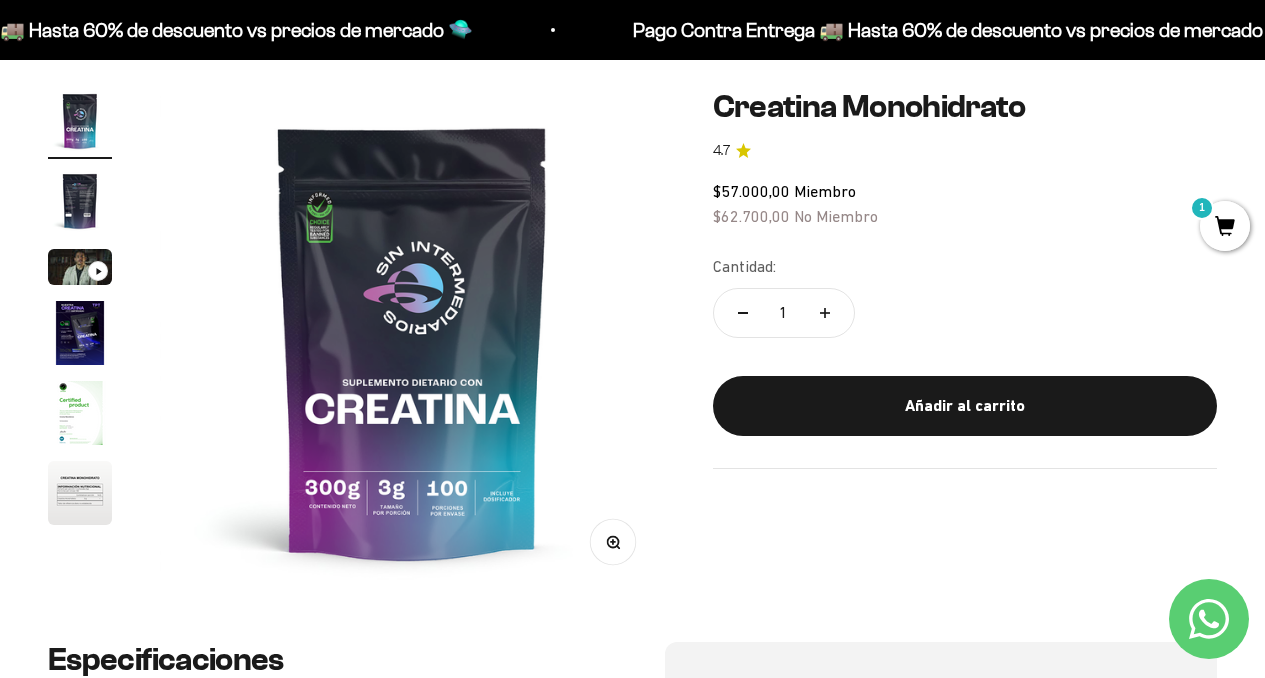 click on "Creatina Monohidrato" 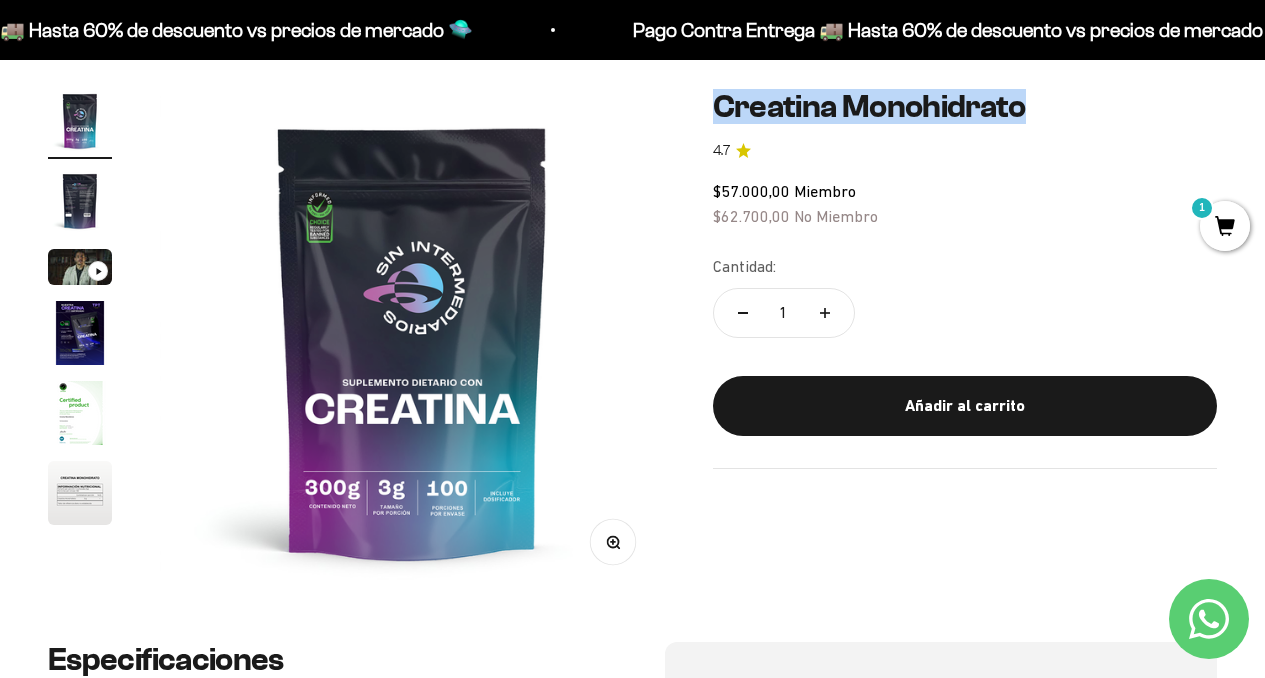 drag, startPoint x: 1027, startPoint y: 109, endPoint x: 721, endPoint y: 114, distance: 306.04083 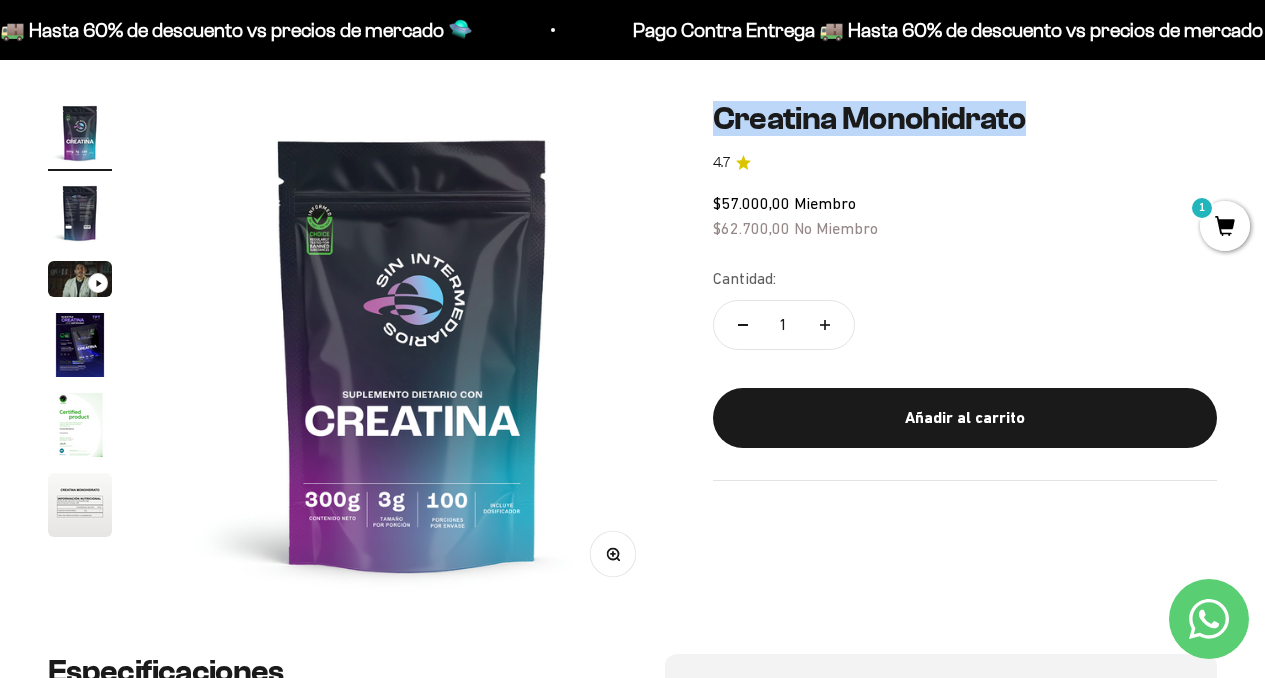 scroll, scrollTop: 62, scrollLeft: 0, axis: vertical 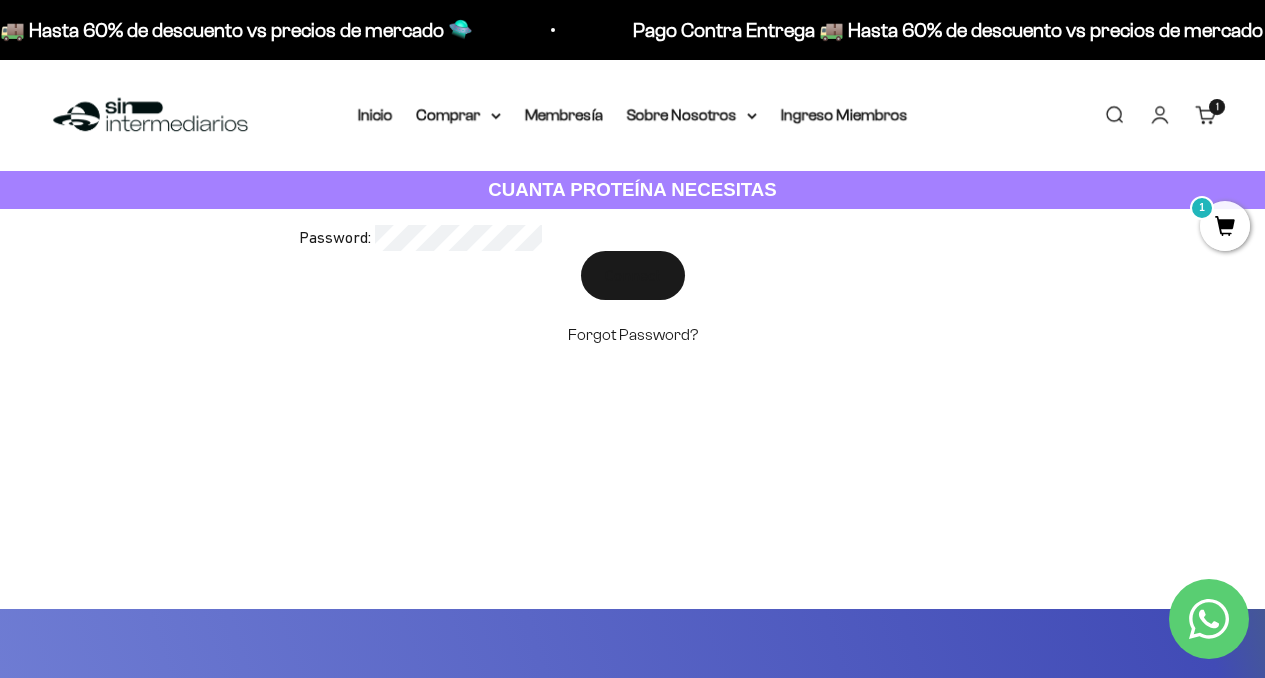 click on "Inicio
Comprar
Proteínas
Ver Todos
Whey
Iso
Vegan" at bounding box center [633, 115] 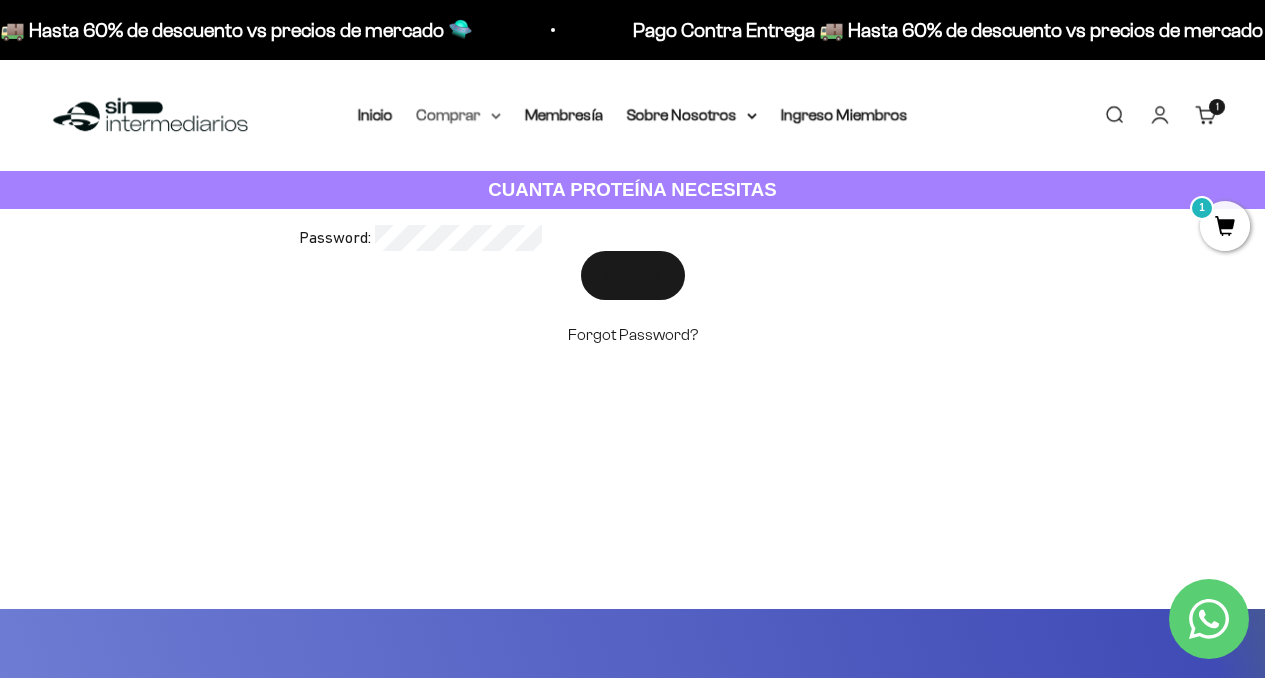 click 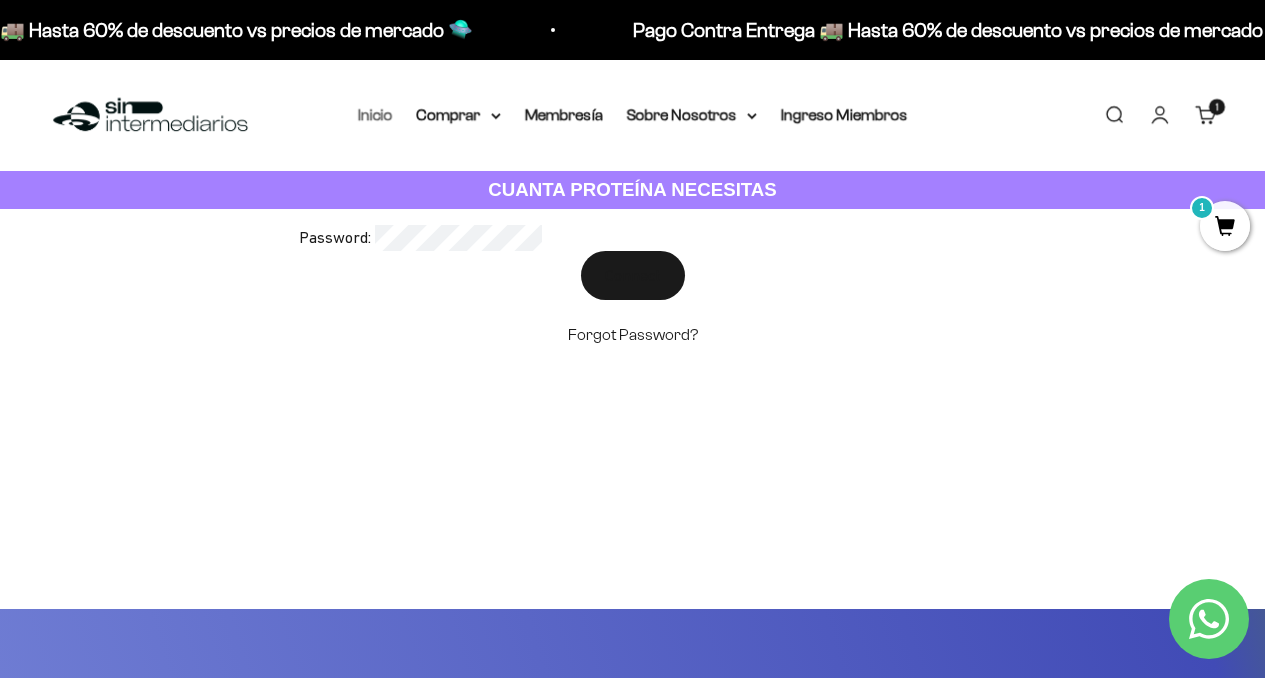 click on "Inicio" at bounding box center [375, 114] 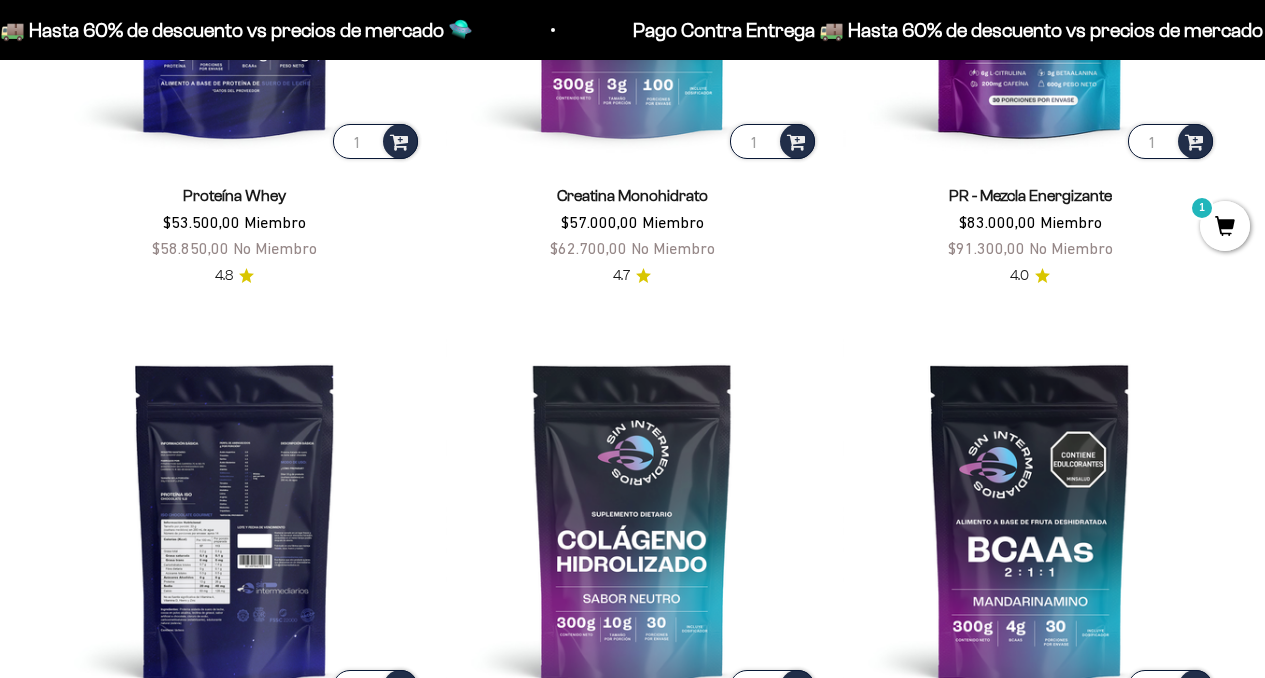 scroll, scrollTop: 1126, scrollLeft: 0, axis: vertical 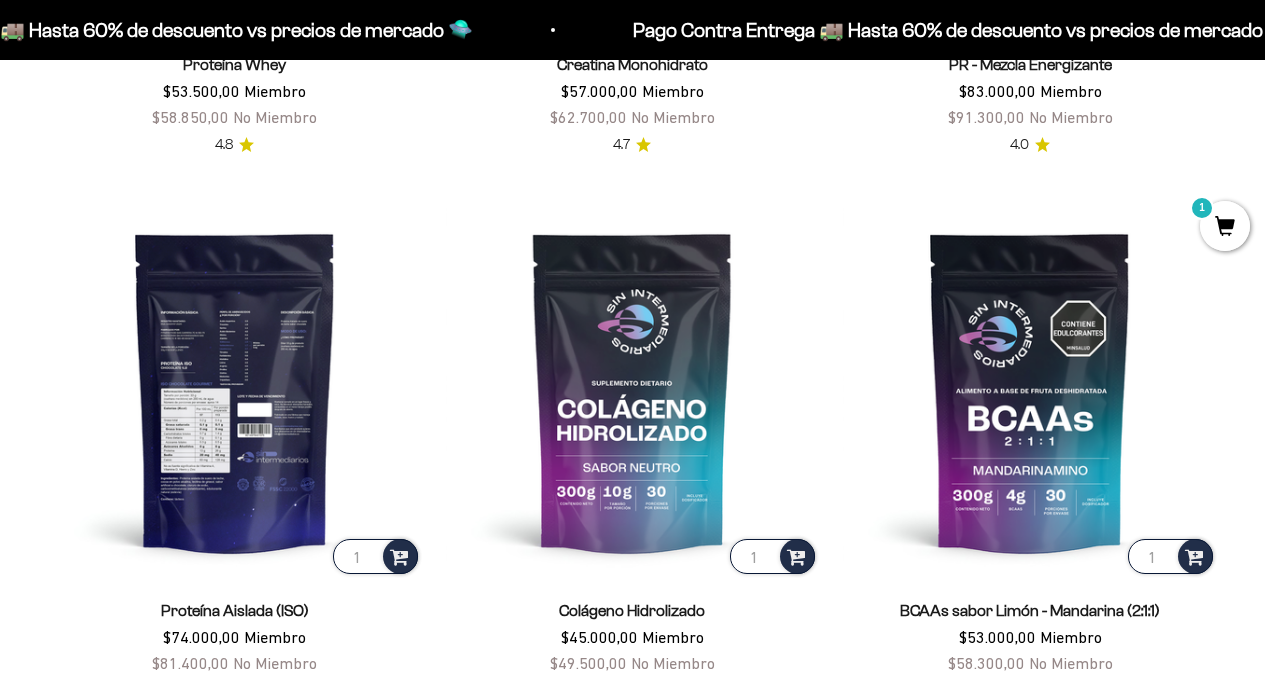 click at bounding box center [235, 392] 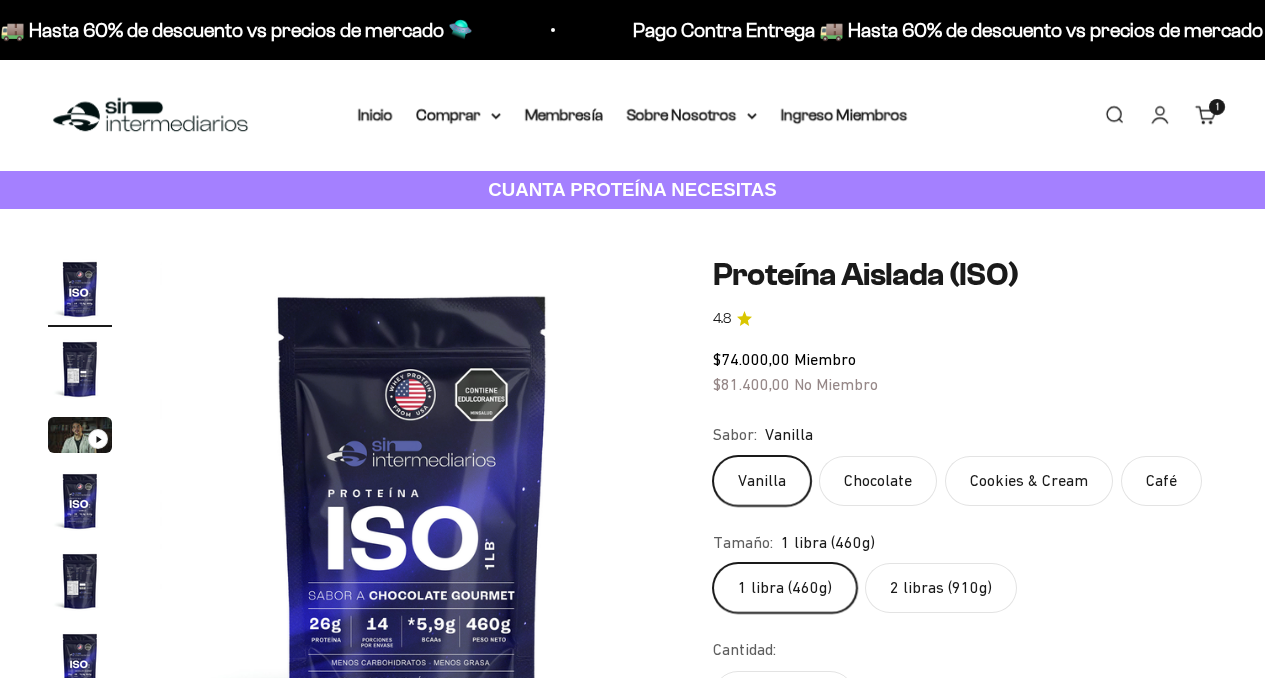 scroll, scrollTop: 0, scrollLeft: 0, axis: both 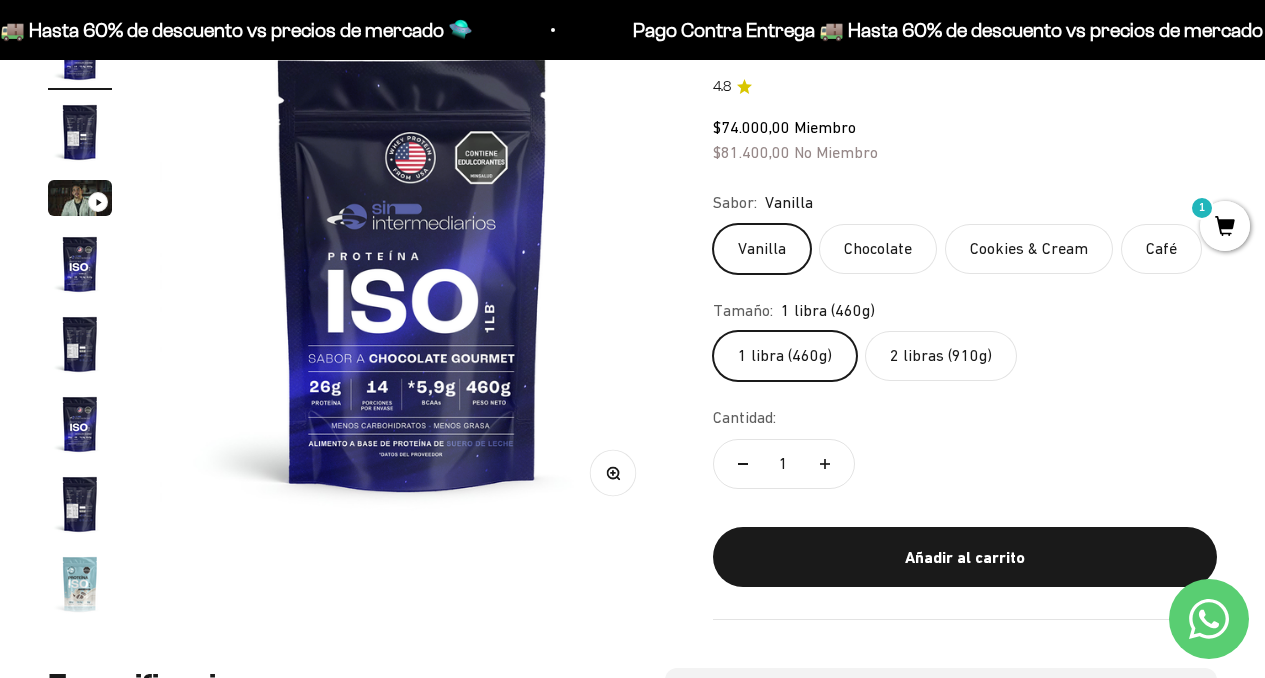 click on "Cookies & Cream" 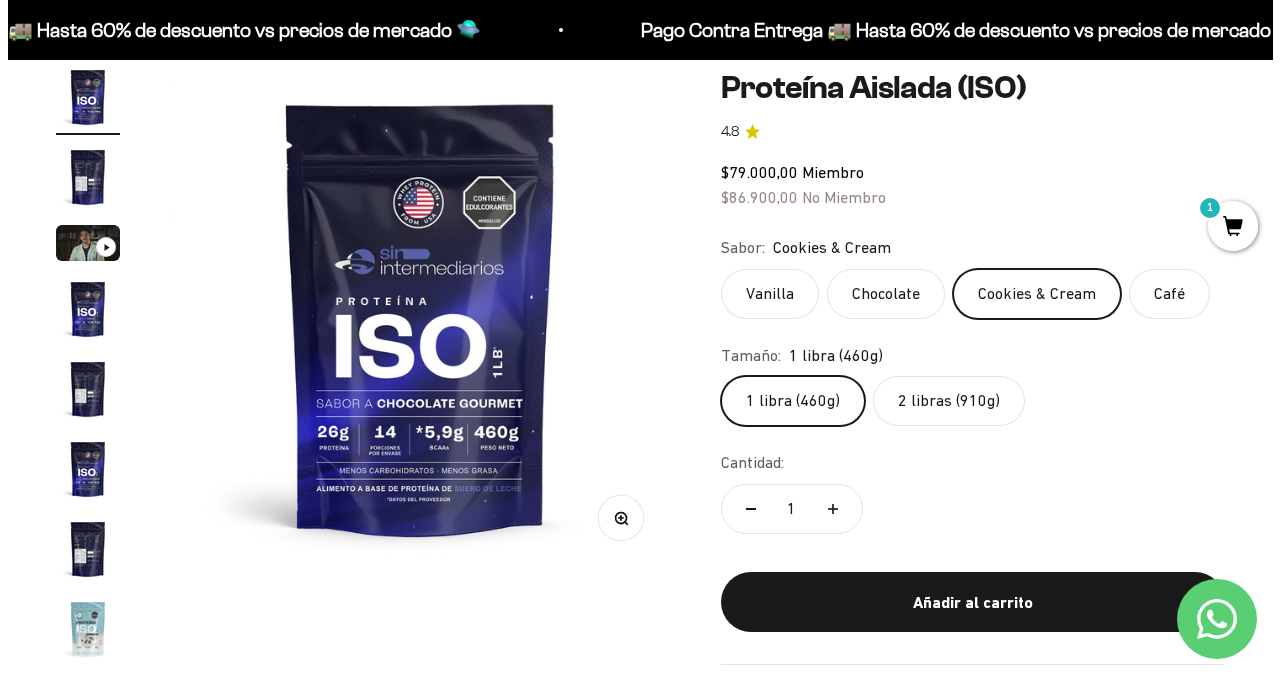 scroll, scrollTop: 155, scrollLeft: 0, axis: vertical 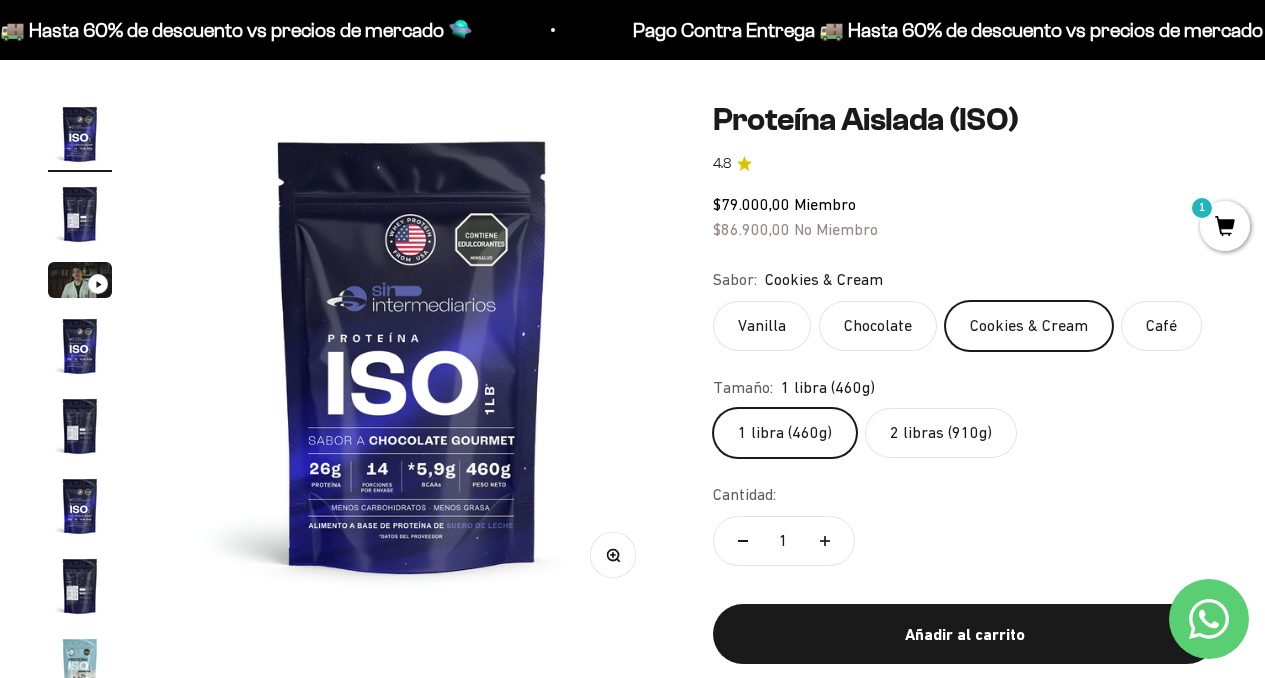 click on "1" at bounding box center (1225, 226) 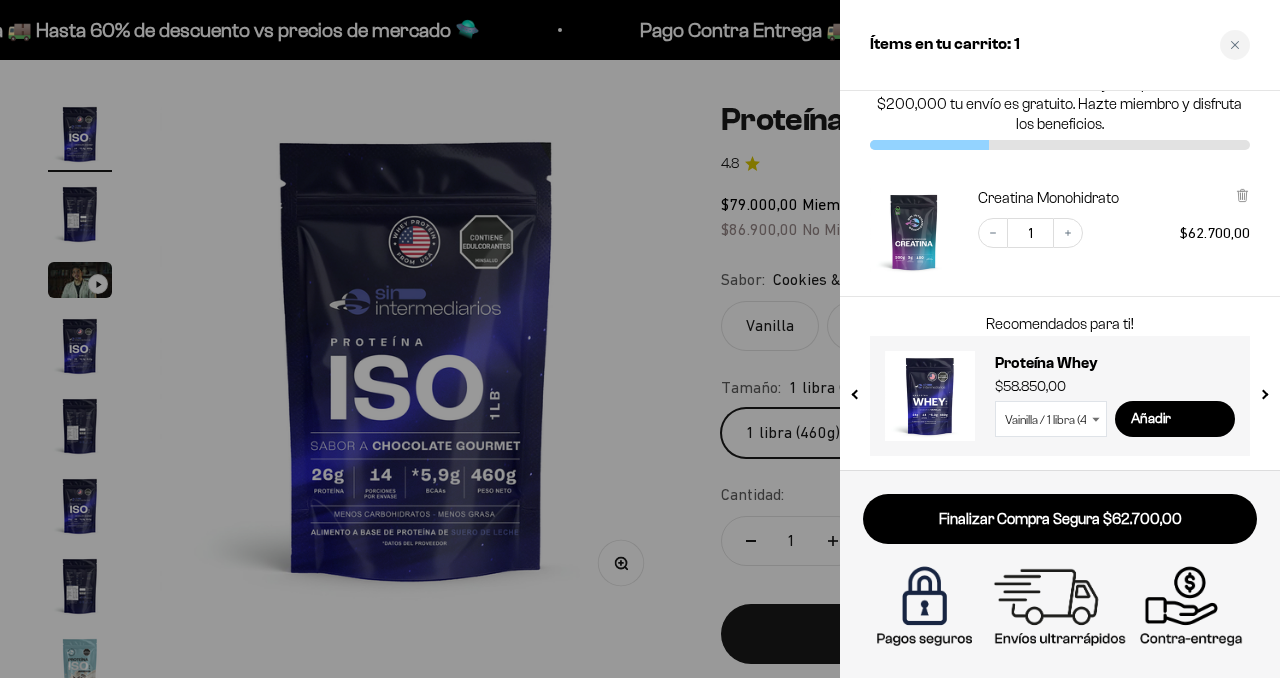 scroll, scrollTop: 36, scrollLeft: 0, axis: vertical 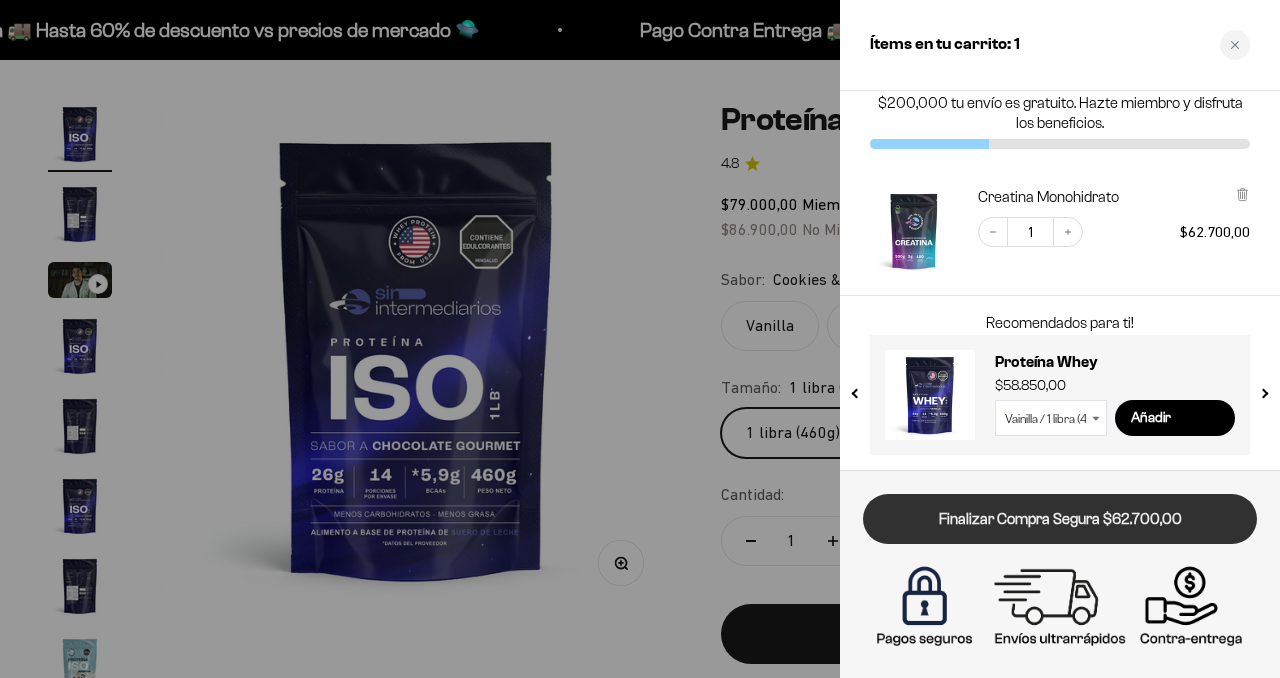 click on "Finalizar Compra Segura $62.700,00" at bounding box center [1060, 519] 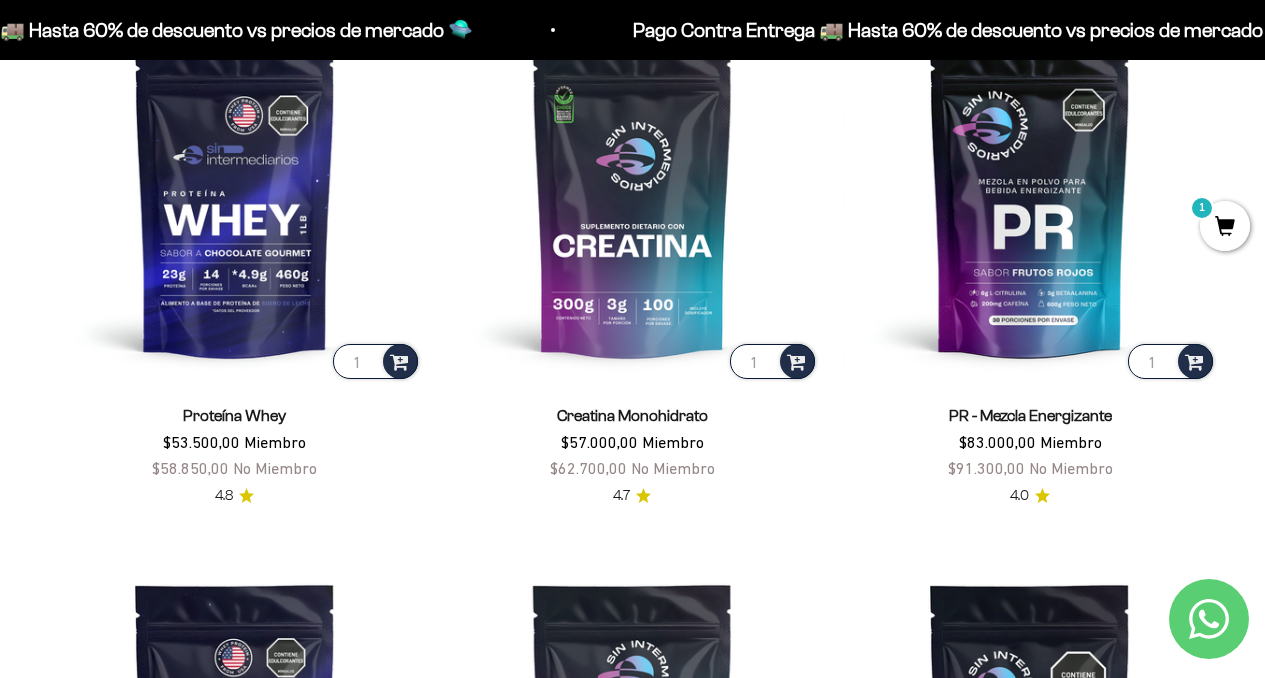 scroll, scrollTop: 512, scrollLeft: 0, axis: vertical 